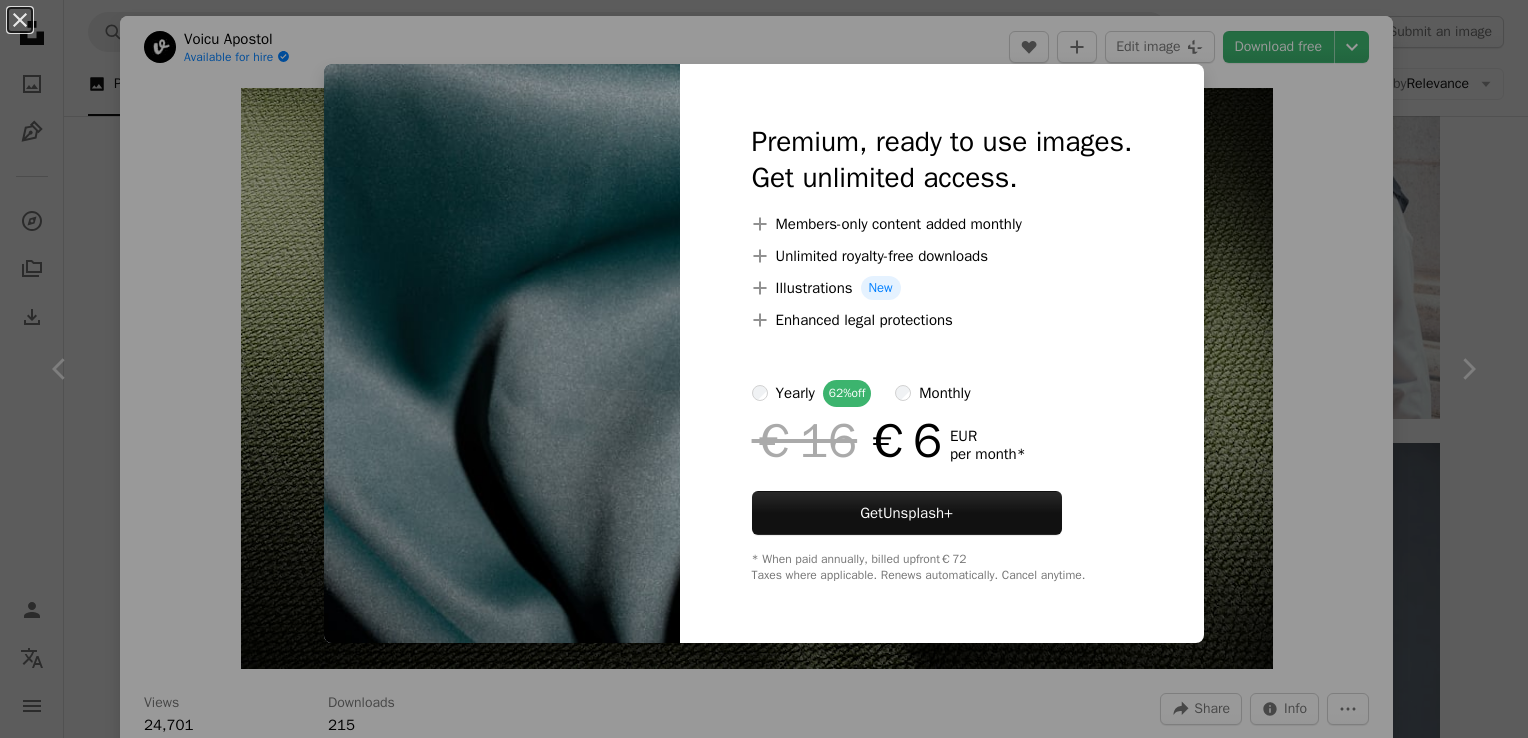 scroll, scrollTop: 12620, scrollLeft: 0, axis: vertical 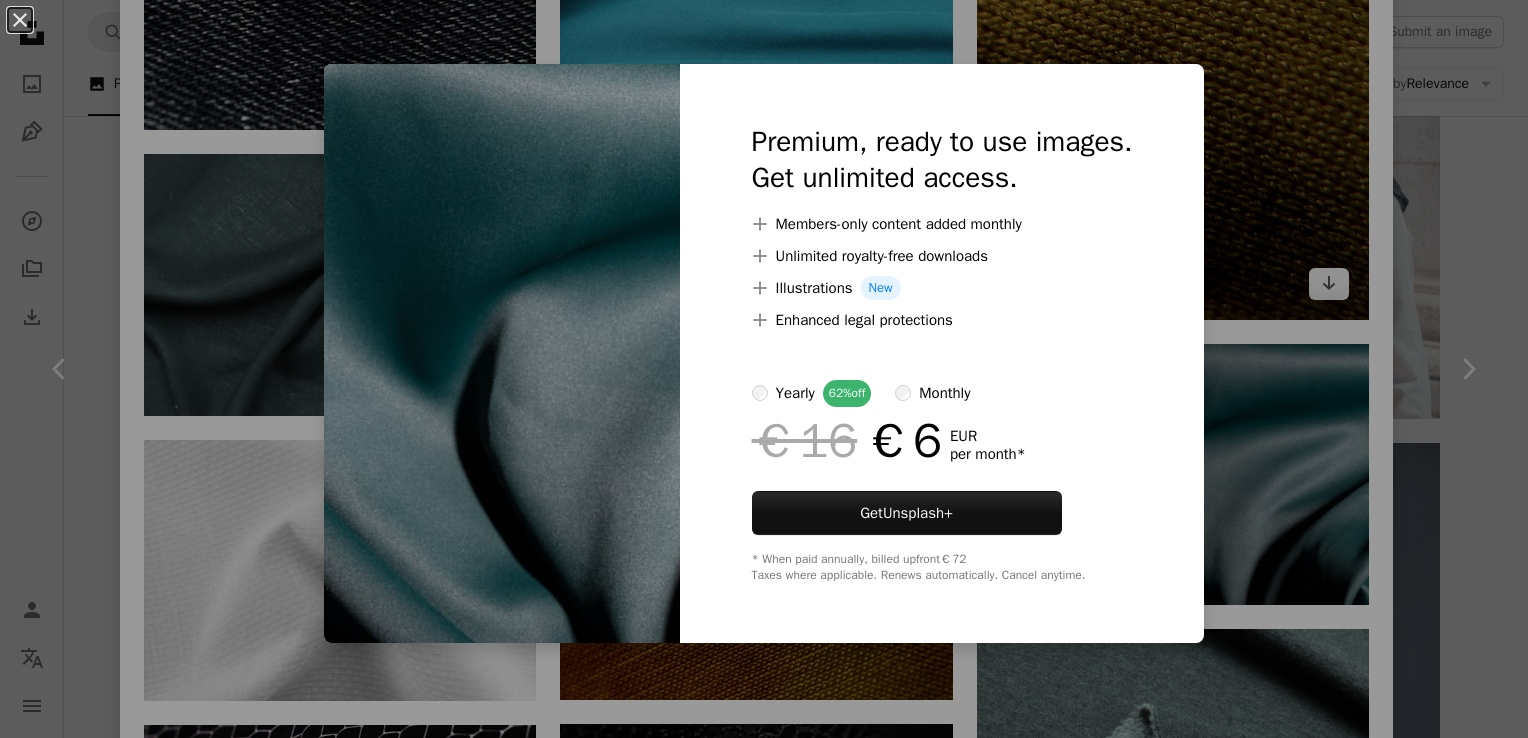 click on "An X shape Premium, ready to use images. Get unlimited access. A plus sign Members-only content added monthly A plus sign Unlimited royalty-free downloads A plus sign Illustrations  New A plus sign Enhanced legal protections yearly 62%  off monthly €16   €6 EUR per month * Get  Unsplash+ * When paid annually, billed upfront  €72 Taxes where applicable. Renews automatically. Cancel anytime." at bounding box center [764, 369] 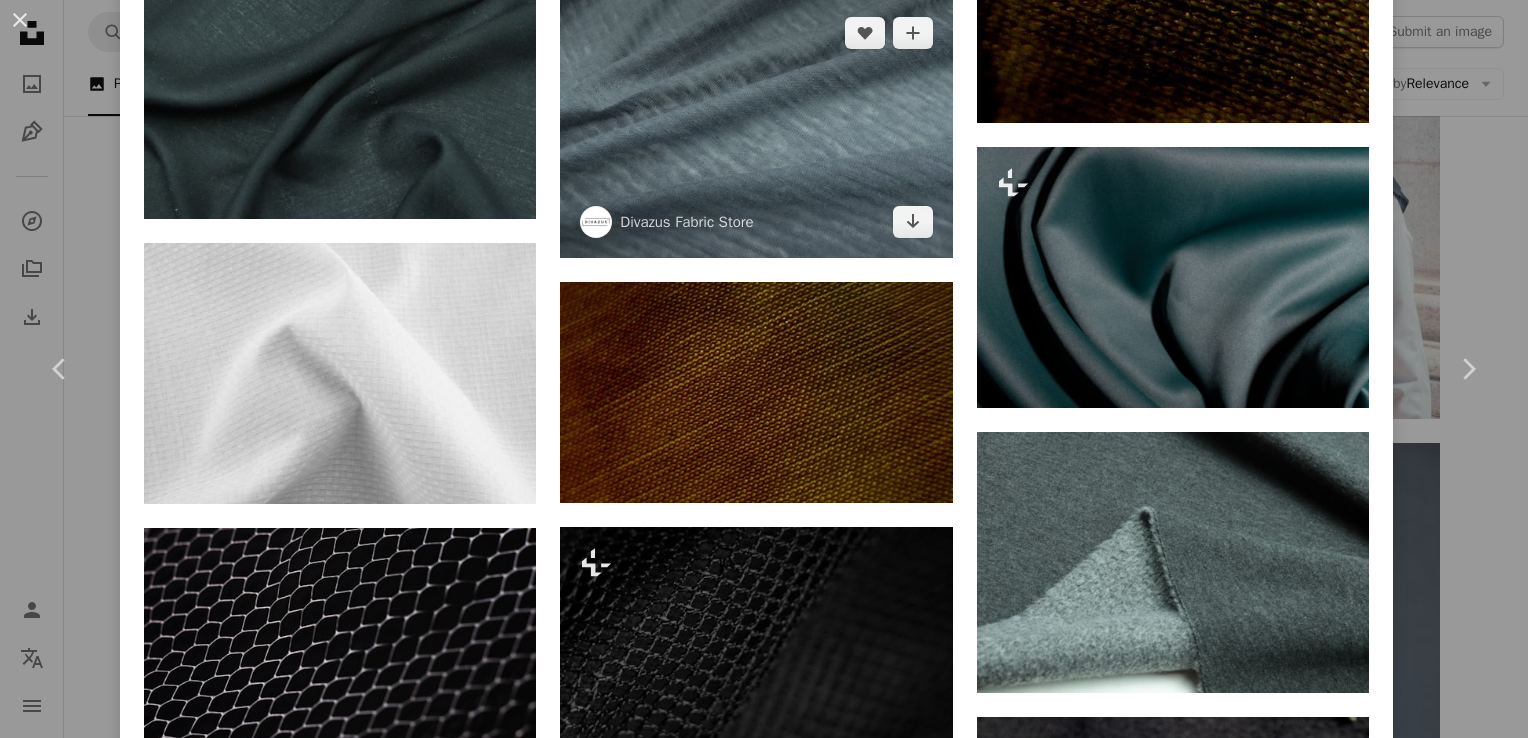 scroll, scrollTop: 2100, scrollLeft: 0, axis: vertical 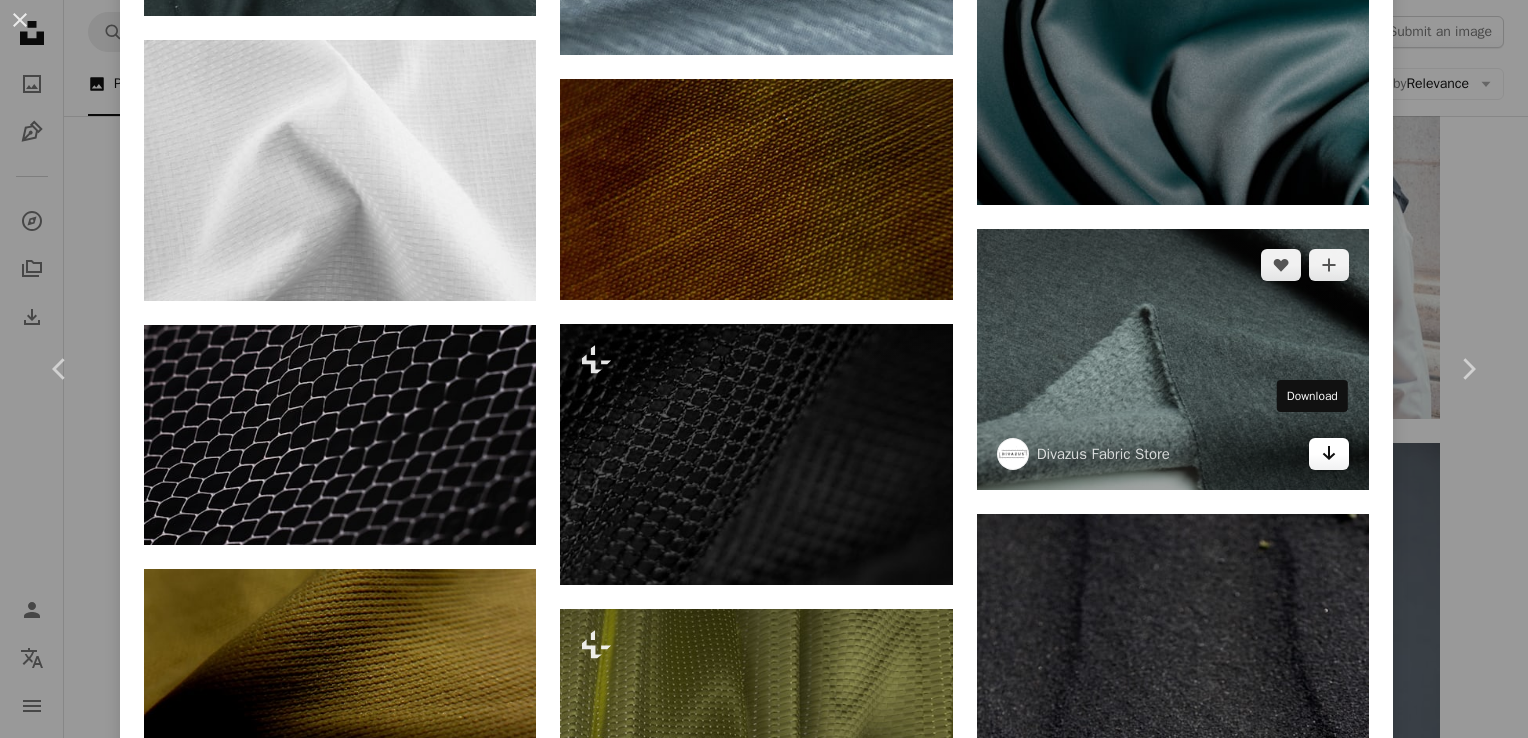 click on "Arrow pointing down" 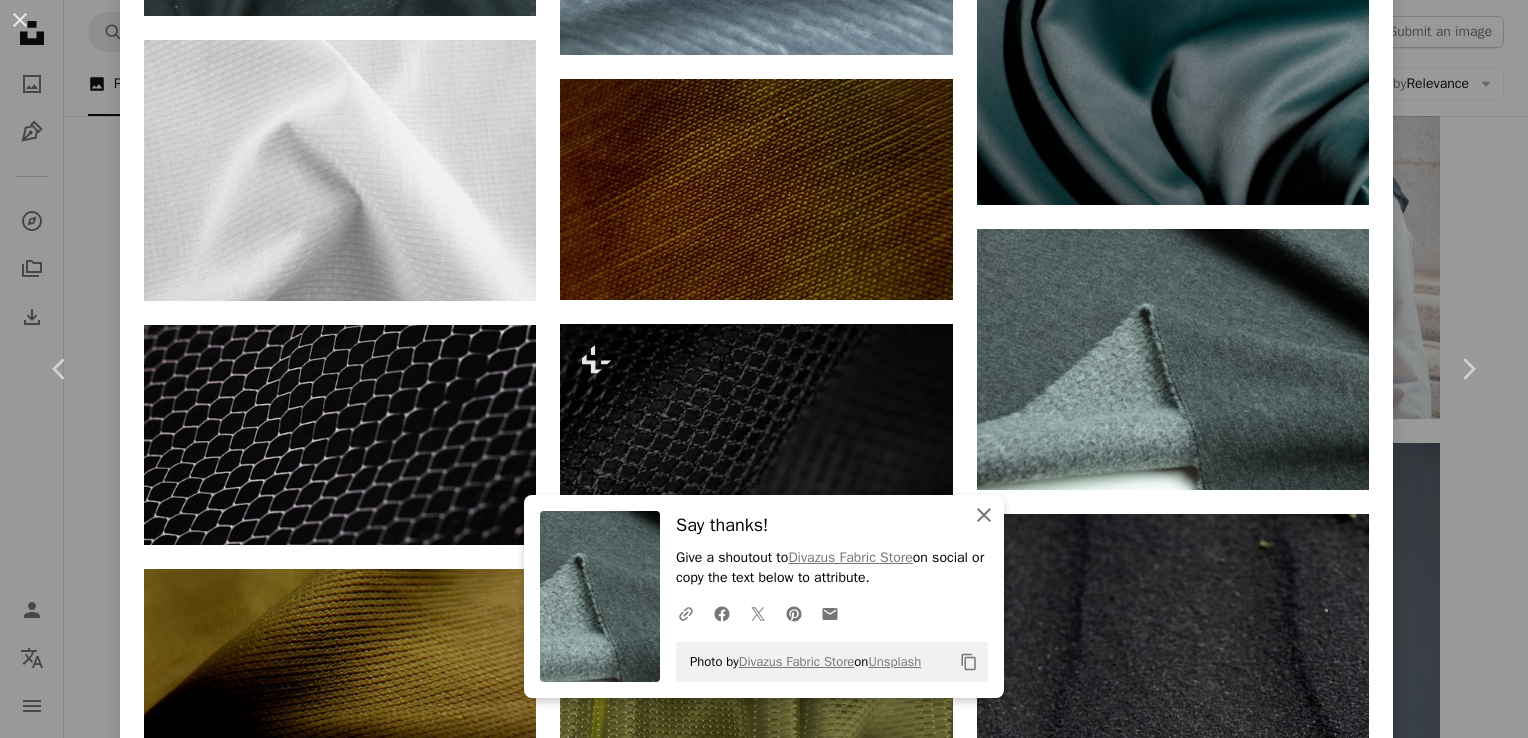 click 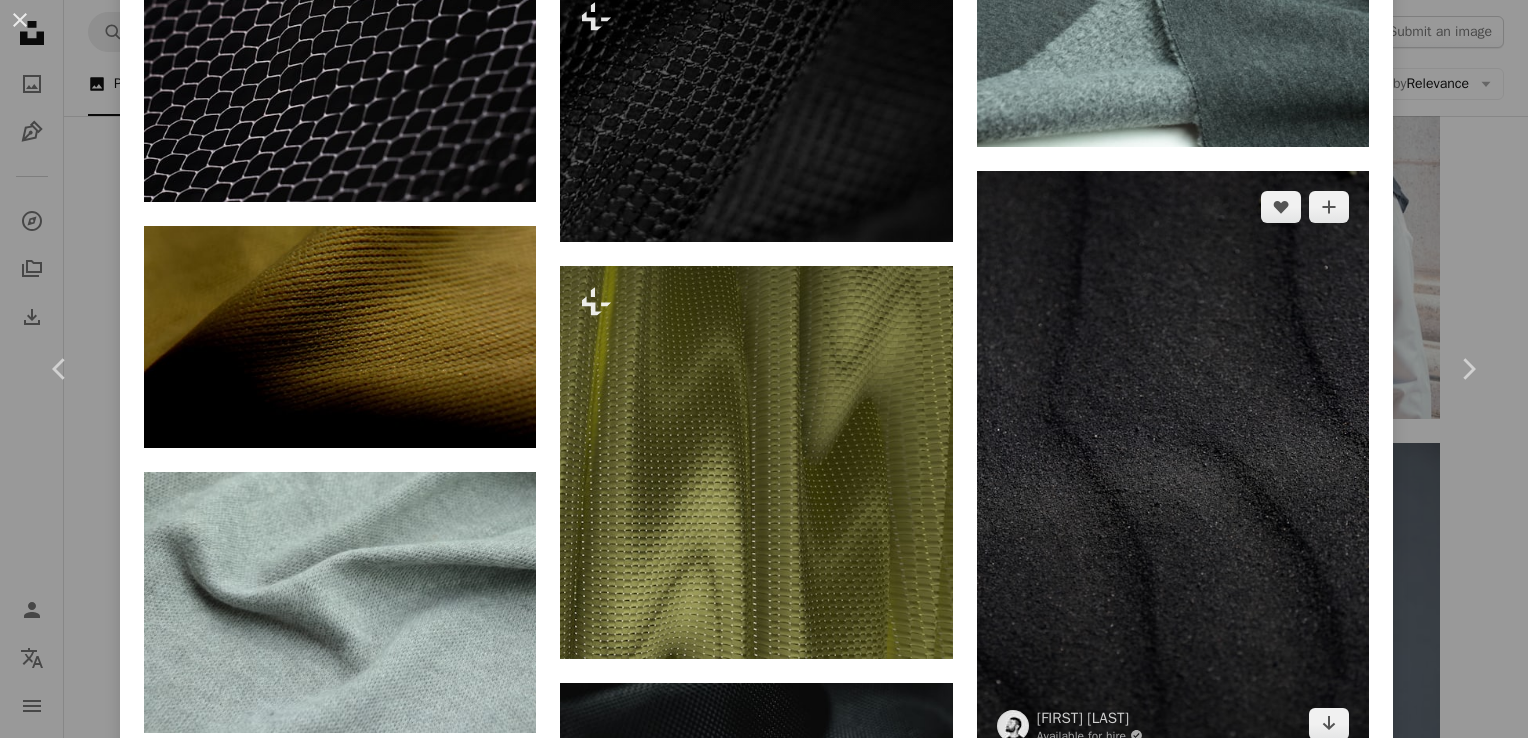 scroll, scrollTop: 2444, scrollLeft: 0, axis: vertical 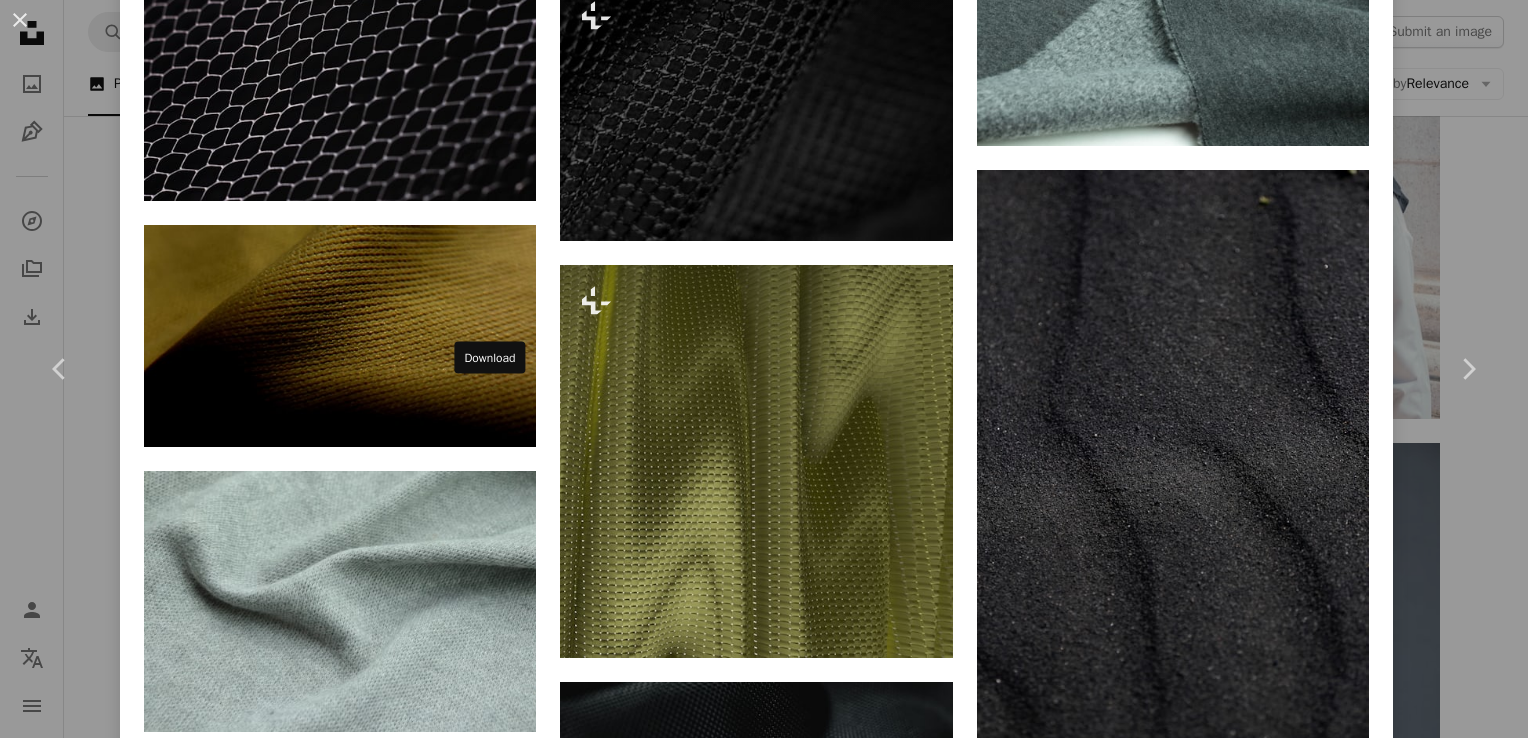 click on "Arrow pointing down" 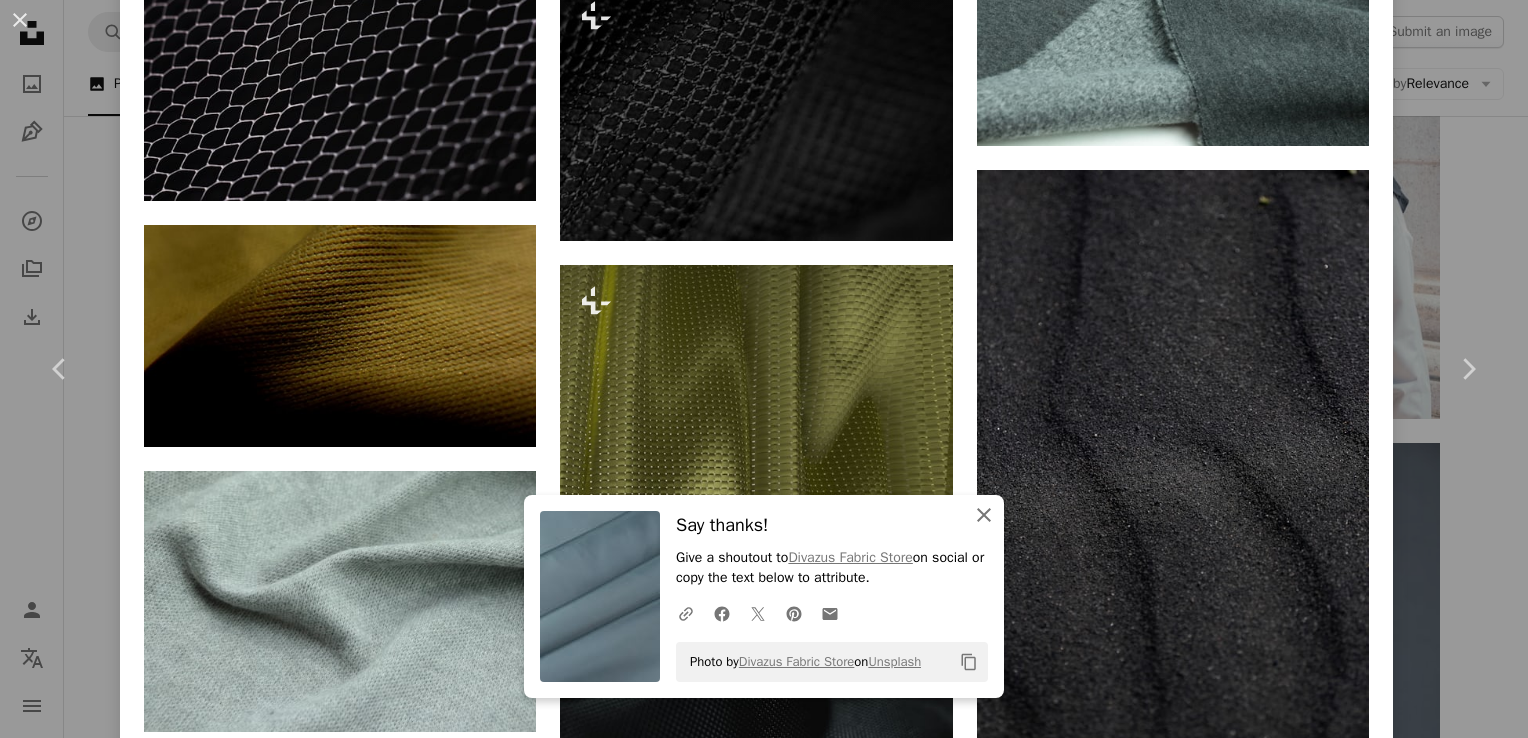 click 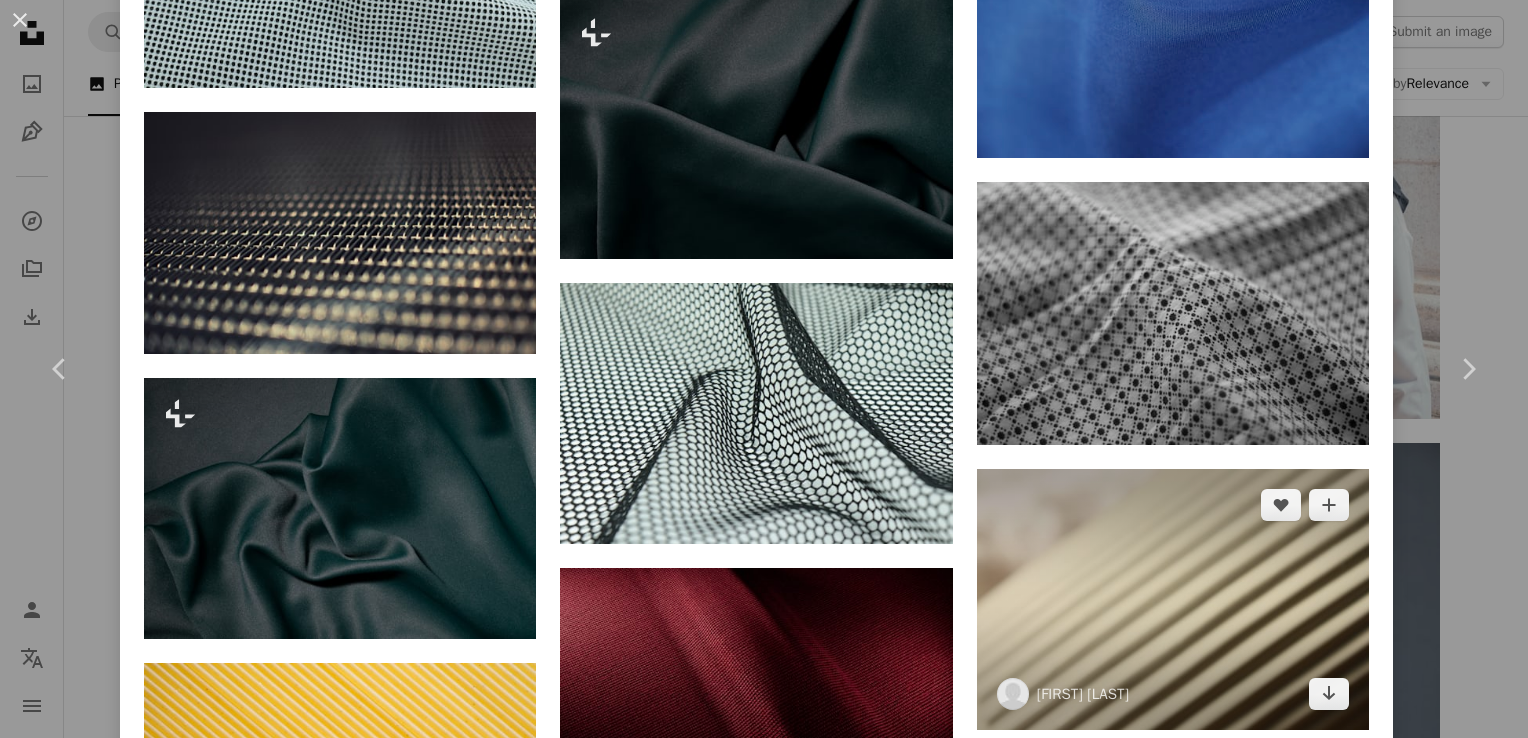 scroll, scrollTop: 4544, scrollLeft: 0, axis: vertical 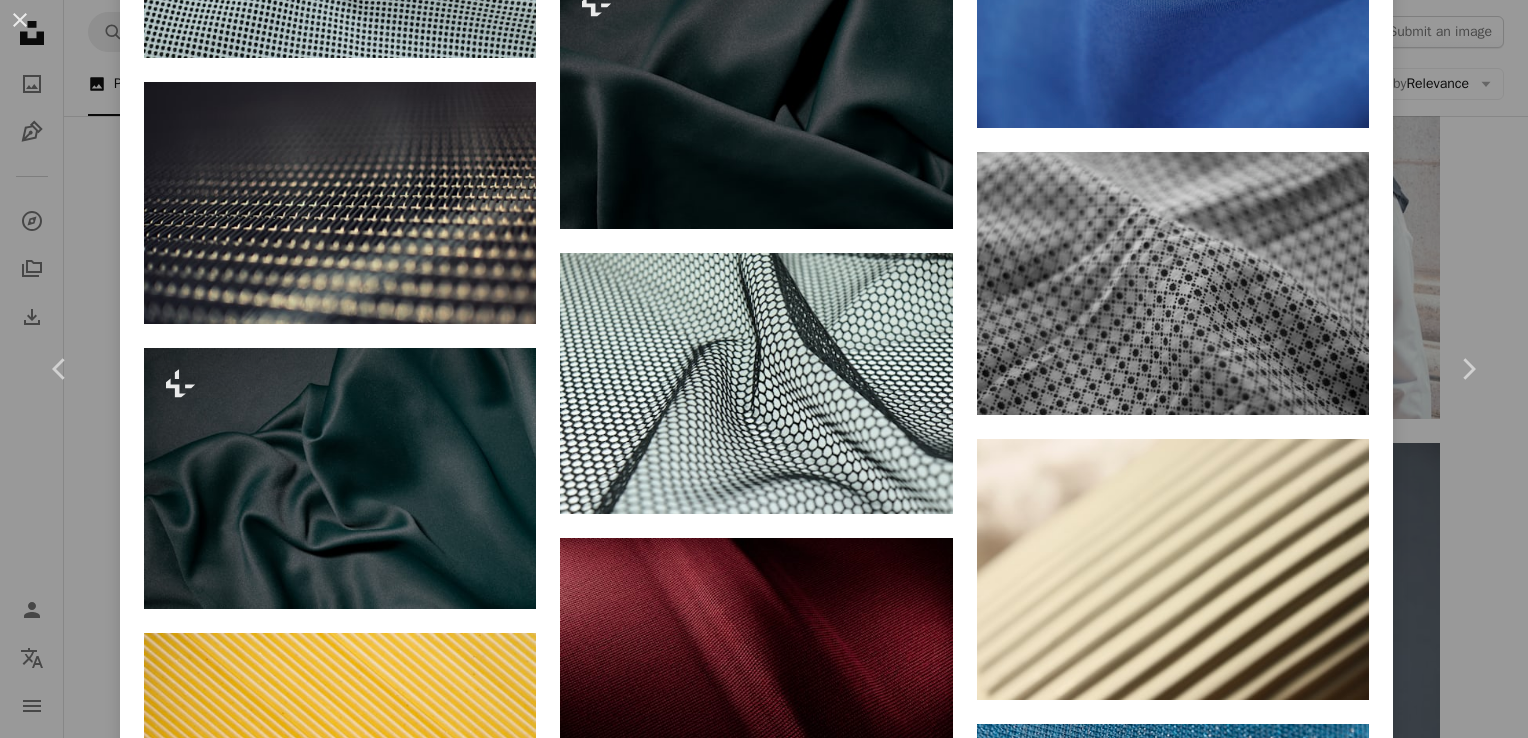 click on "A lock   Download" at bounding box center (882, 1008) 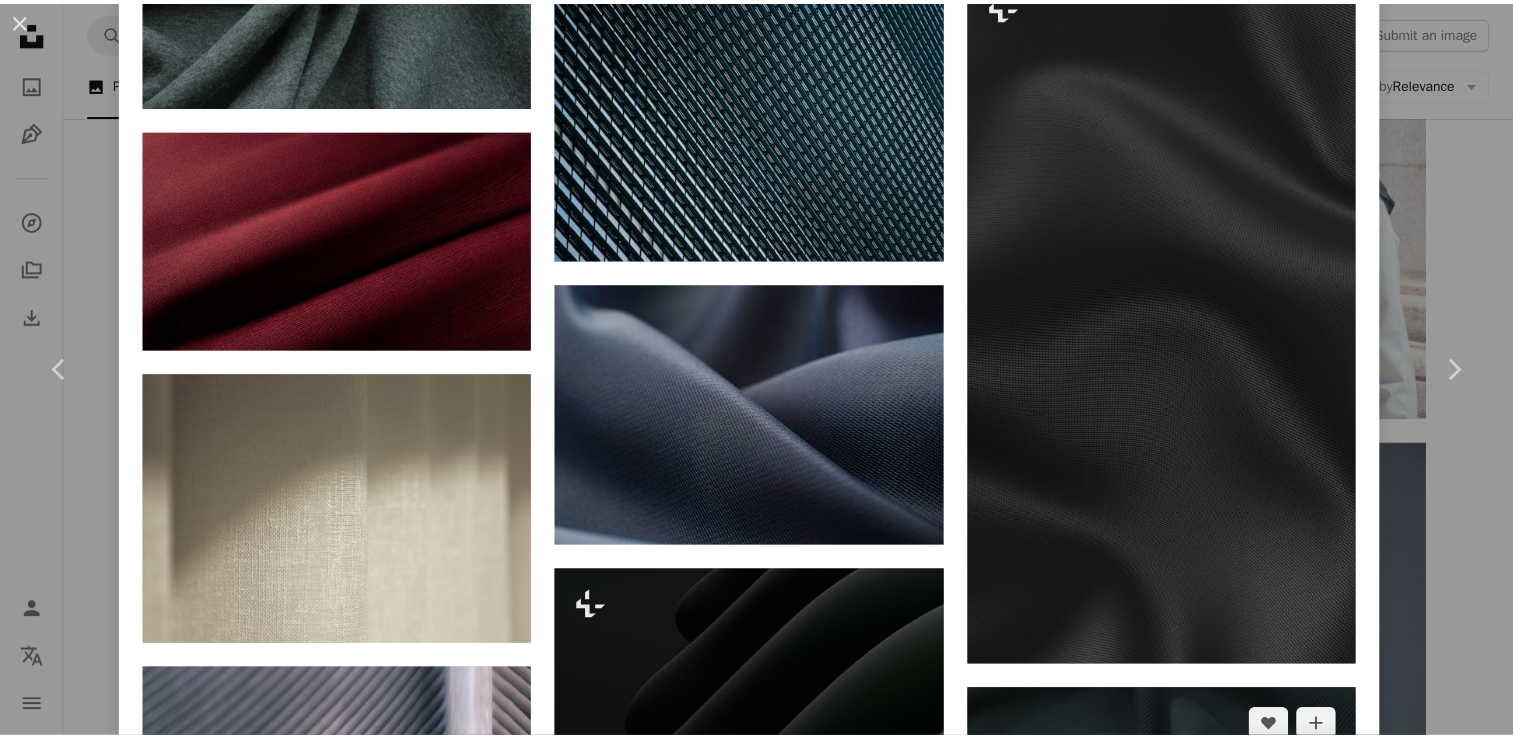scroll, scrollTop: 5744, scrollLeft: 0, axis: vertical 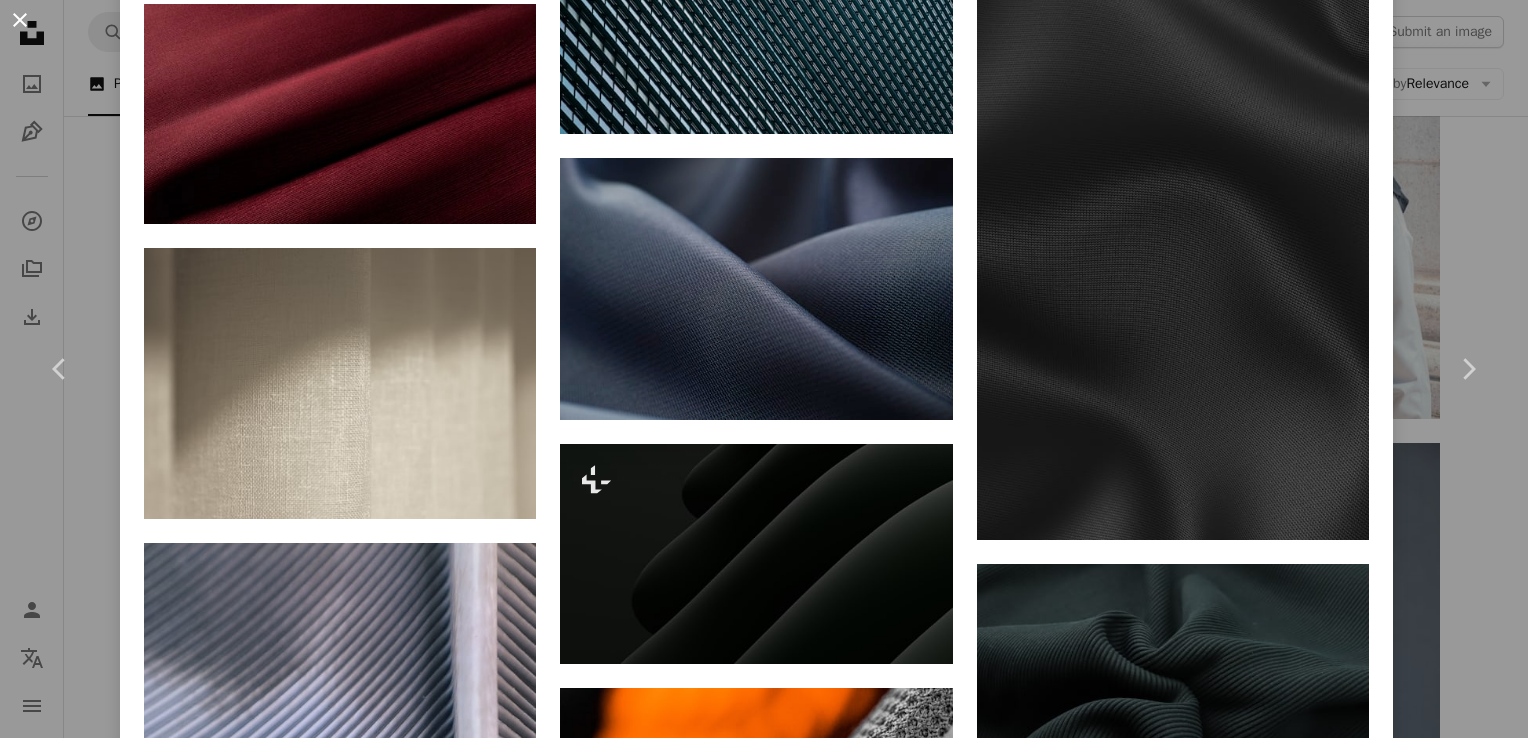 click on "An X shape" at bounding box center (20, 20) 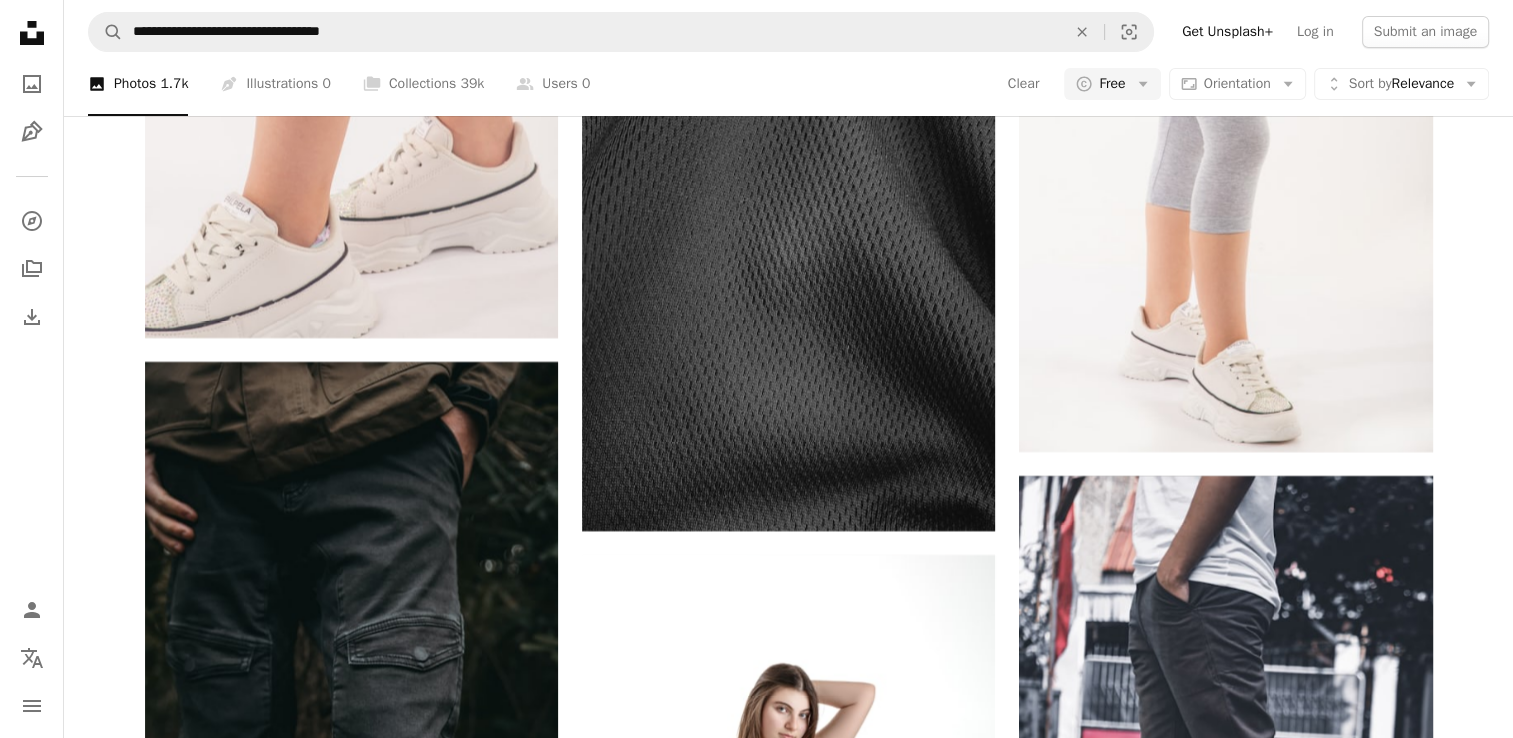 scroll, scrollTop: 15220, scrollLeft: 0, axis: vertical 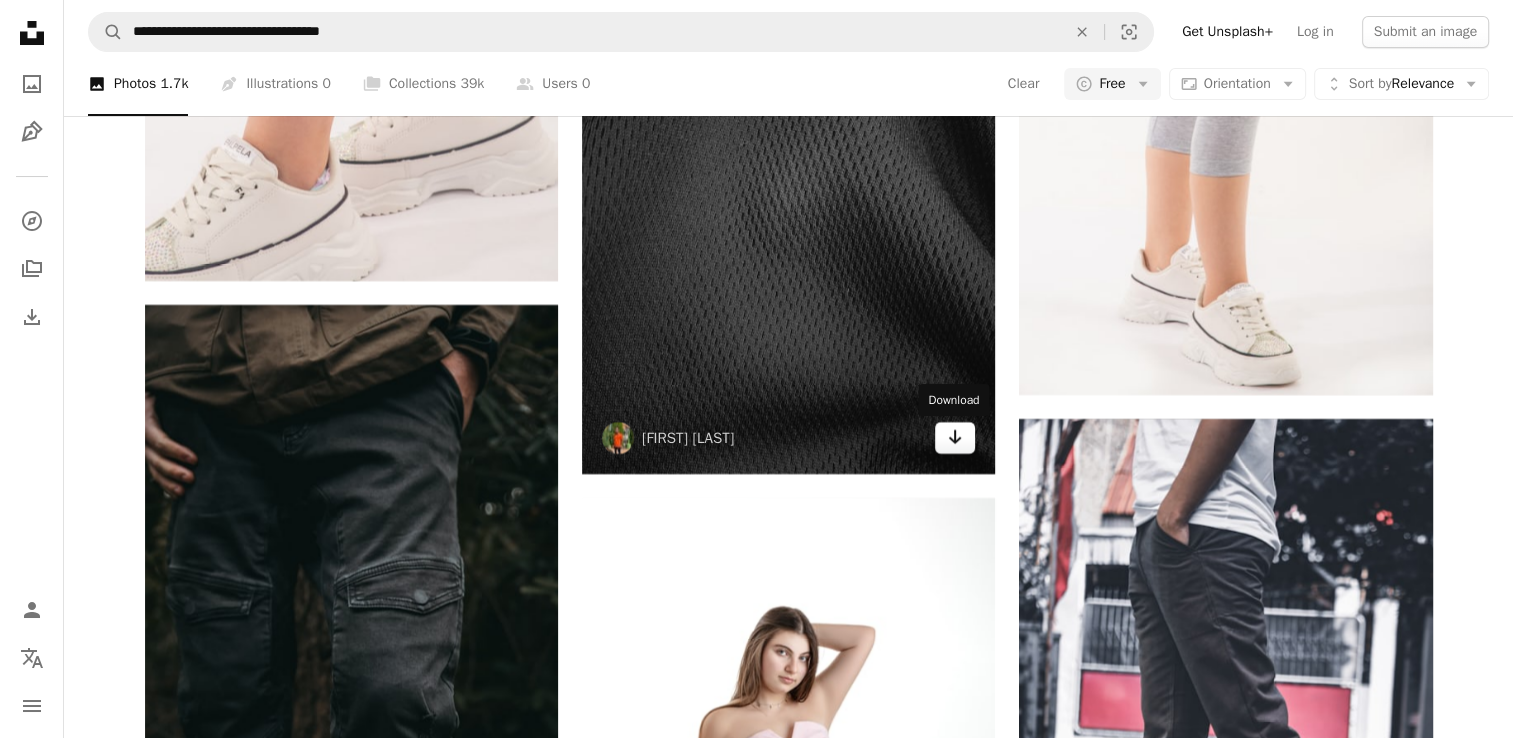 click on "Arrow pointing down" 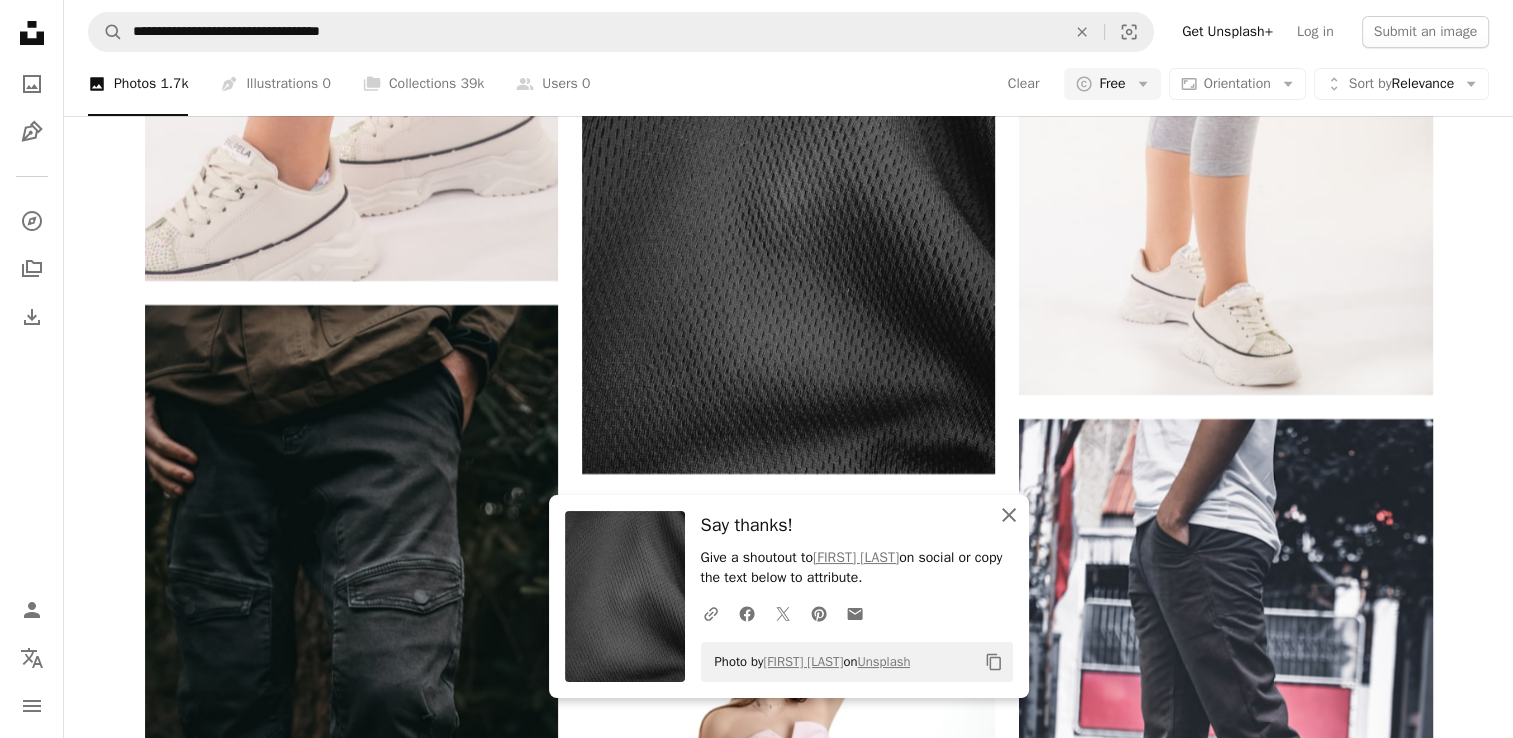 click 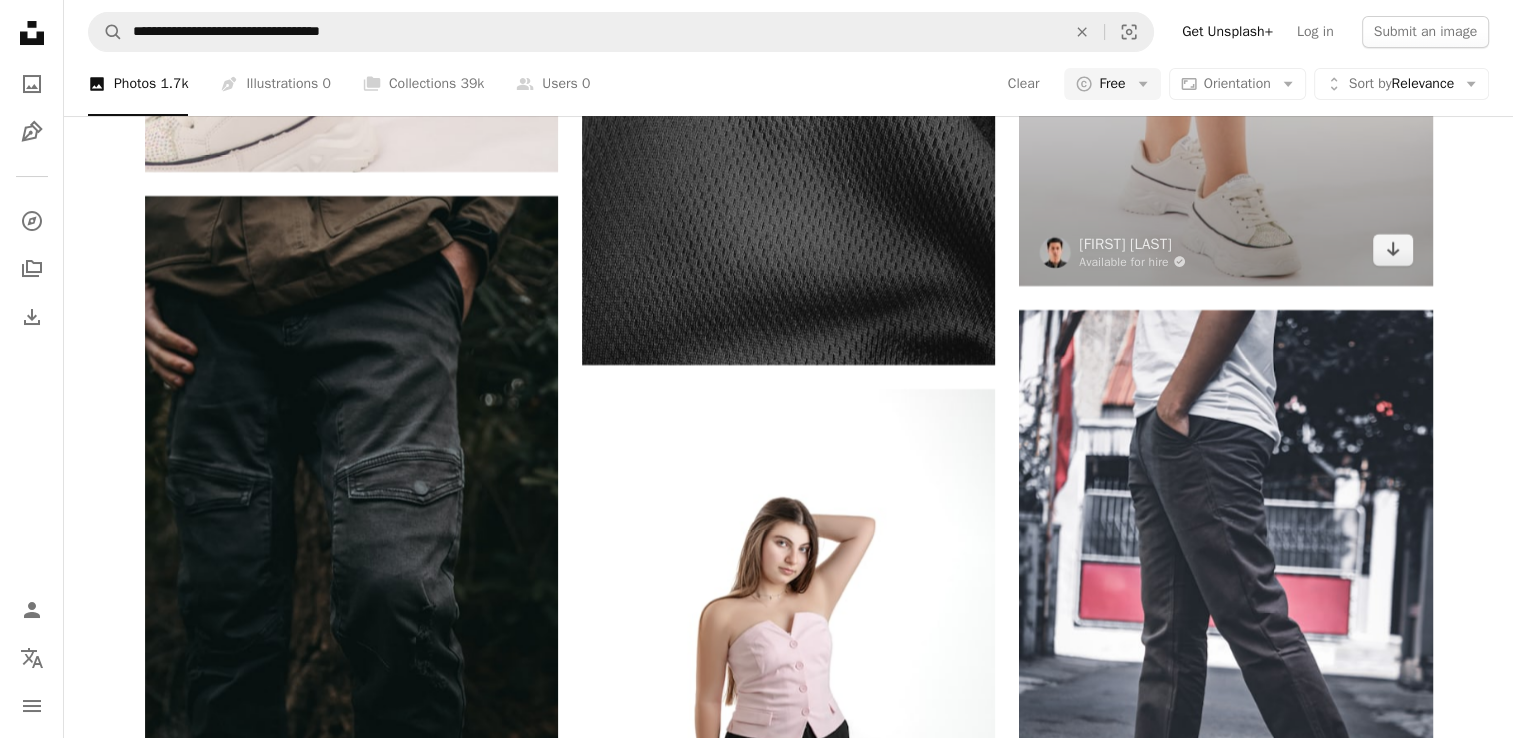 scroll, scrollTop: 15620, scrollLeft: 0, axis: vertical 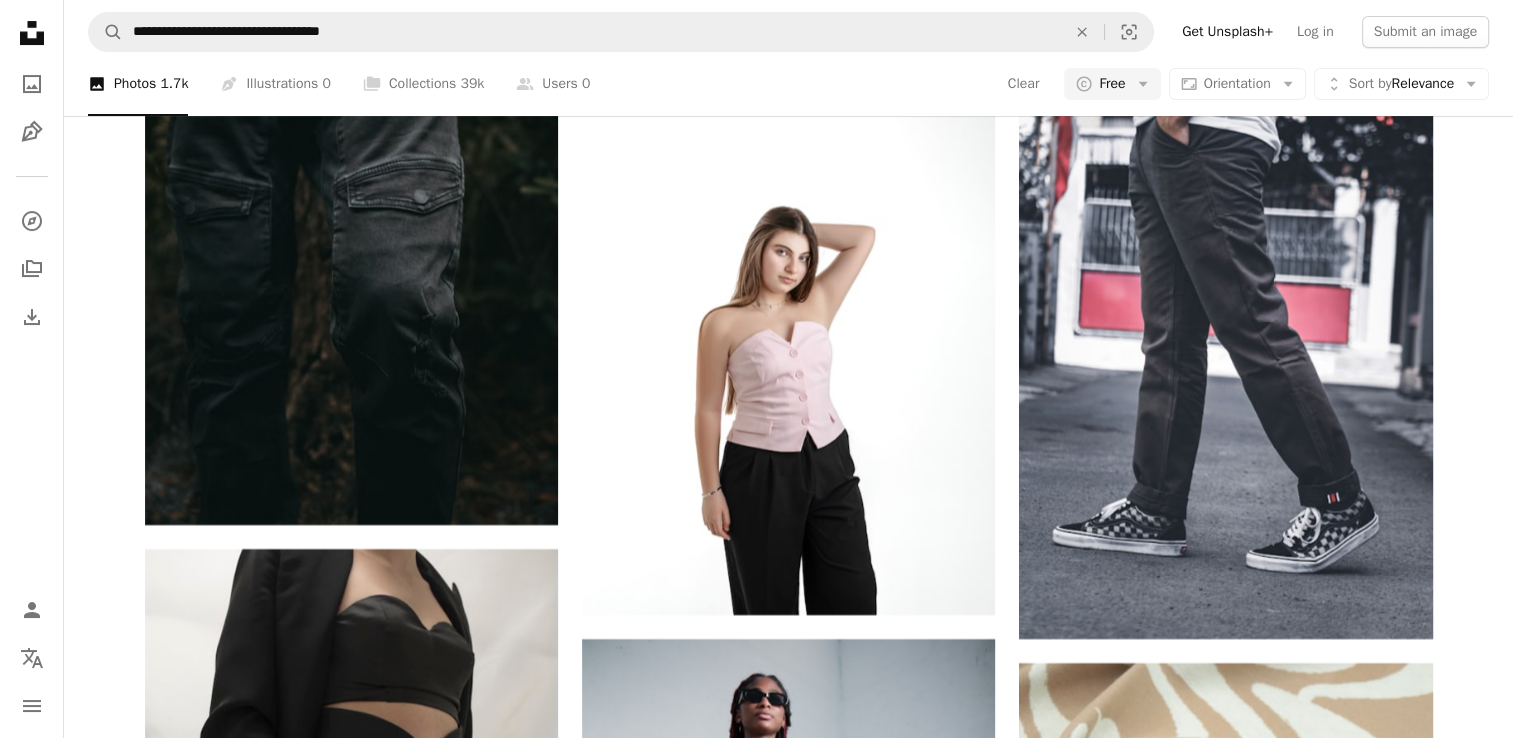 click on "A heart A plus sign [FIRST] [LAST] Arrow pointing down A heart A plus sign [FIRST] [LAST] Available for hire A checkmark inside of a circle Arrow pointing down A heart A plus sign [FIRST] [LAST] Available for hire A checkmark inside of a circle Arrow pointing down A heart A plus sign [FIRST] [LAST] Available for hire A checkmark inside of a circle Arrow pointing down A heart A plus sign [FIRST] [LAST] Available for hire A checkmark inside of a circle Arrow pointing down A heart A plus sign [FIRST] [LAST] Arrow pointing down A heart A plus sign [FIRST] [LAST] Arrow pointing down A heart A plus sign [FIRST] [LAST] Available for hire A checkmark inside of a circle Arrow pointing down A heart A plus sign [FIRST] [LAST] Arrow pointing down –– ––– –––  –– ––– –  ––– –––  ––––  –   – –– –––  – – ––– –– –– –––– –– On-brand and on budget images for your next campaign Learn More A heart A plus sign" at bounding box center [789, -5914] 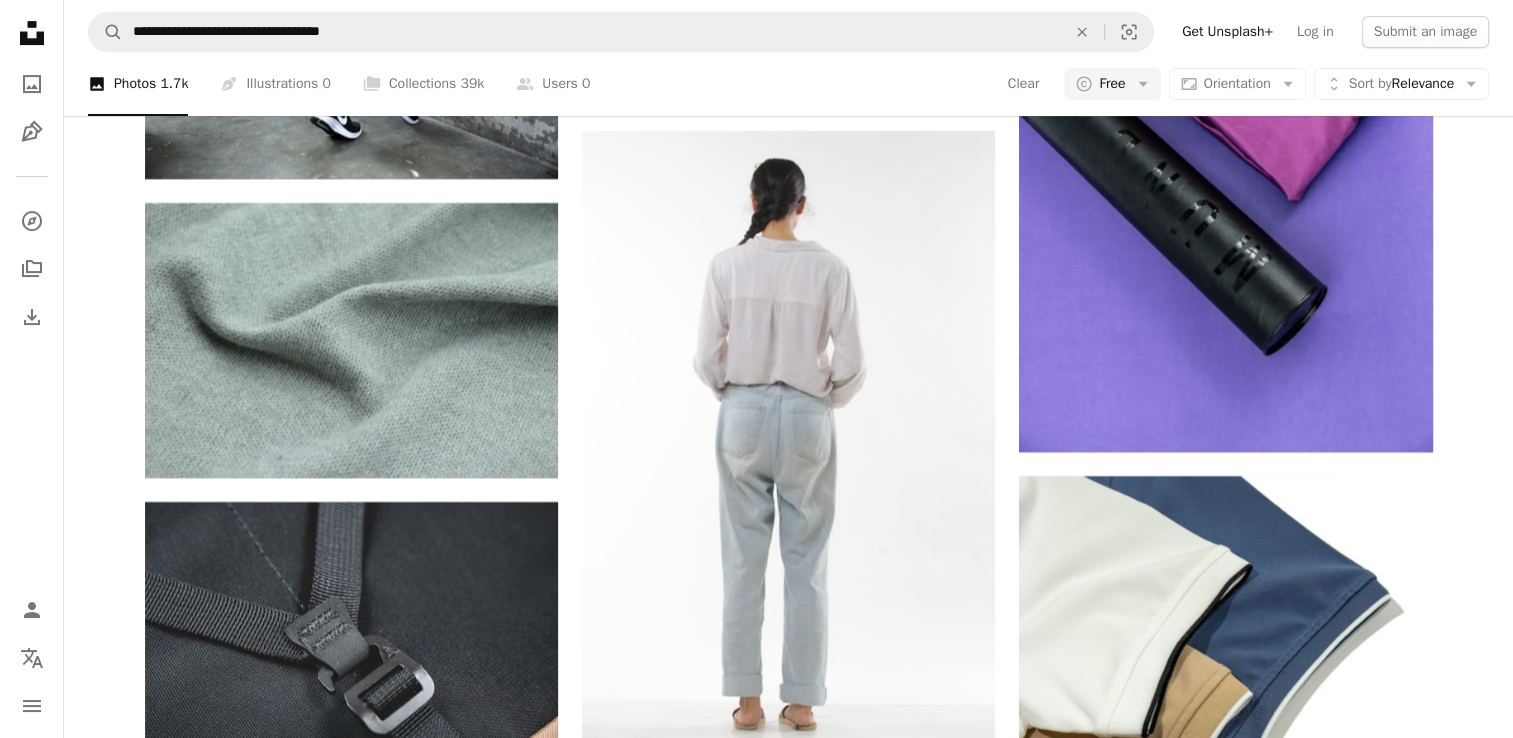 scroll, scrollTop: 23320, scrollLeft: 0, axis: vertical 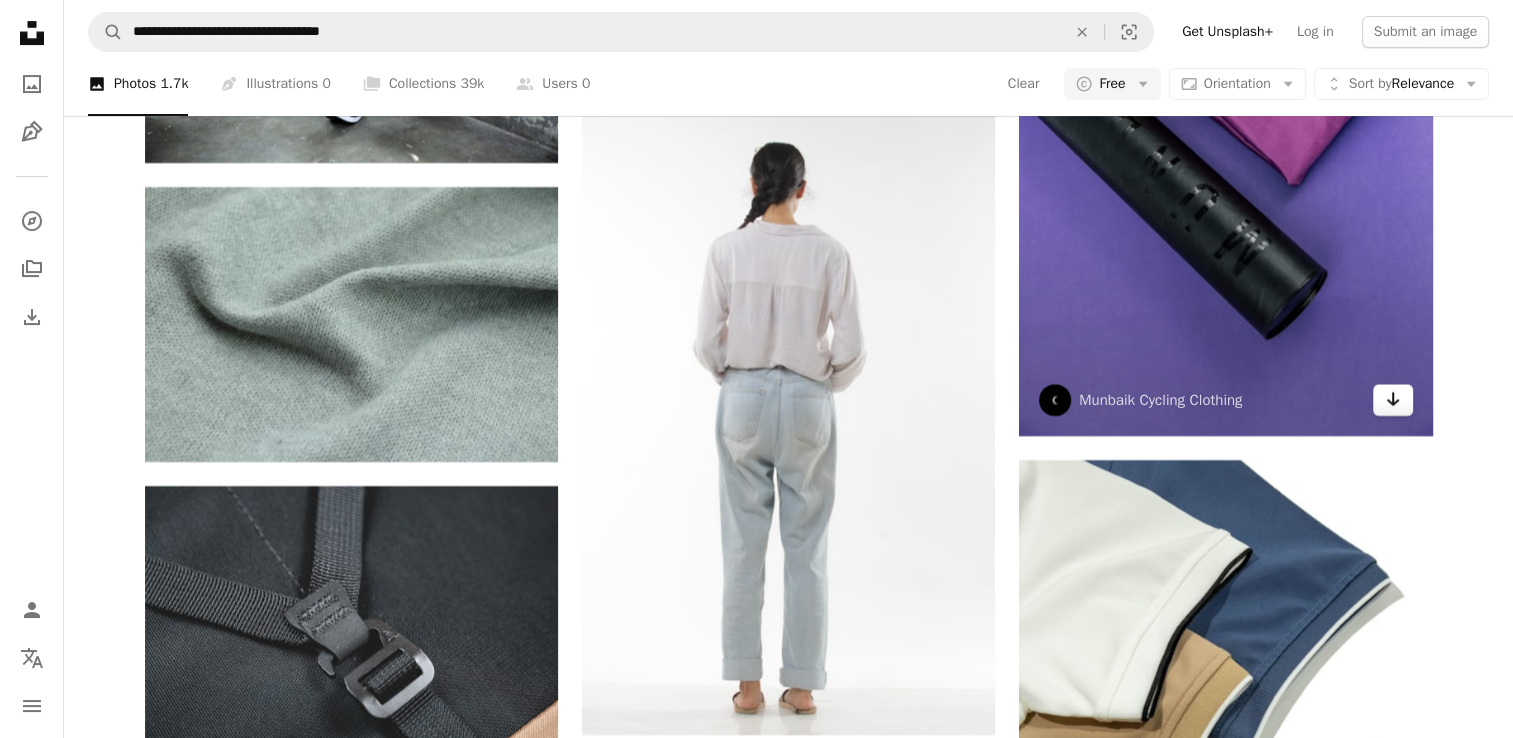 click on "Arrow pointing down" 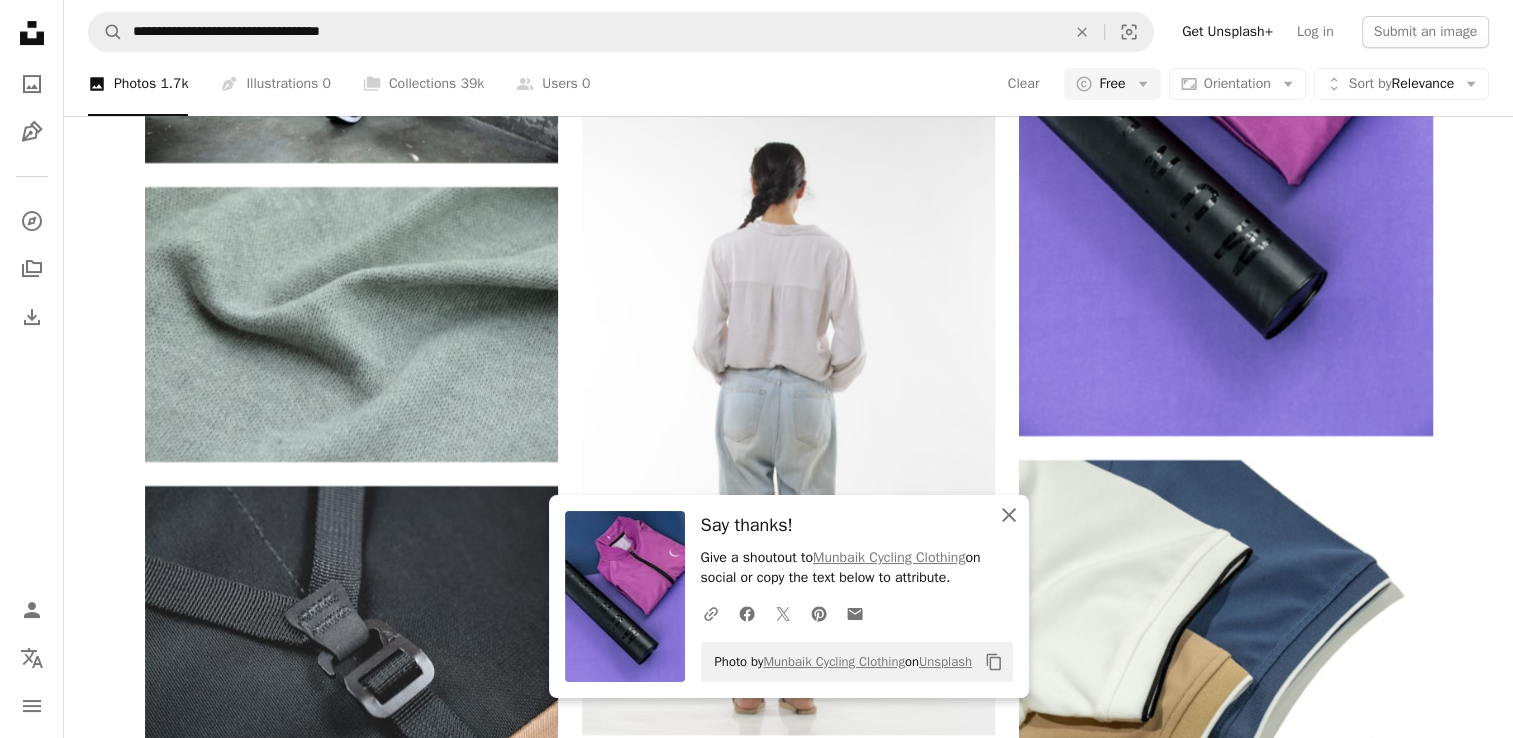 click 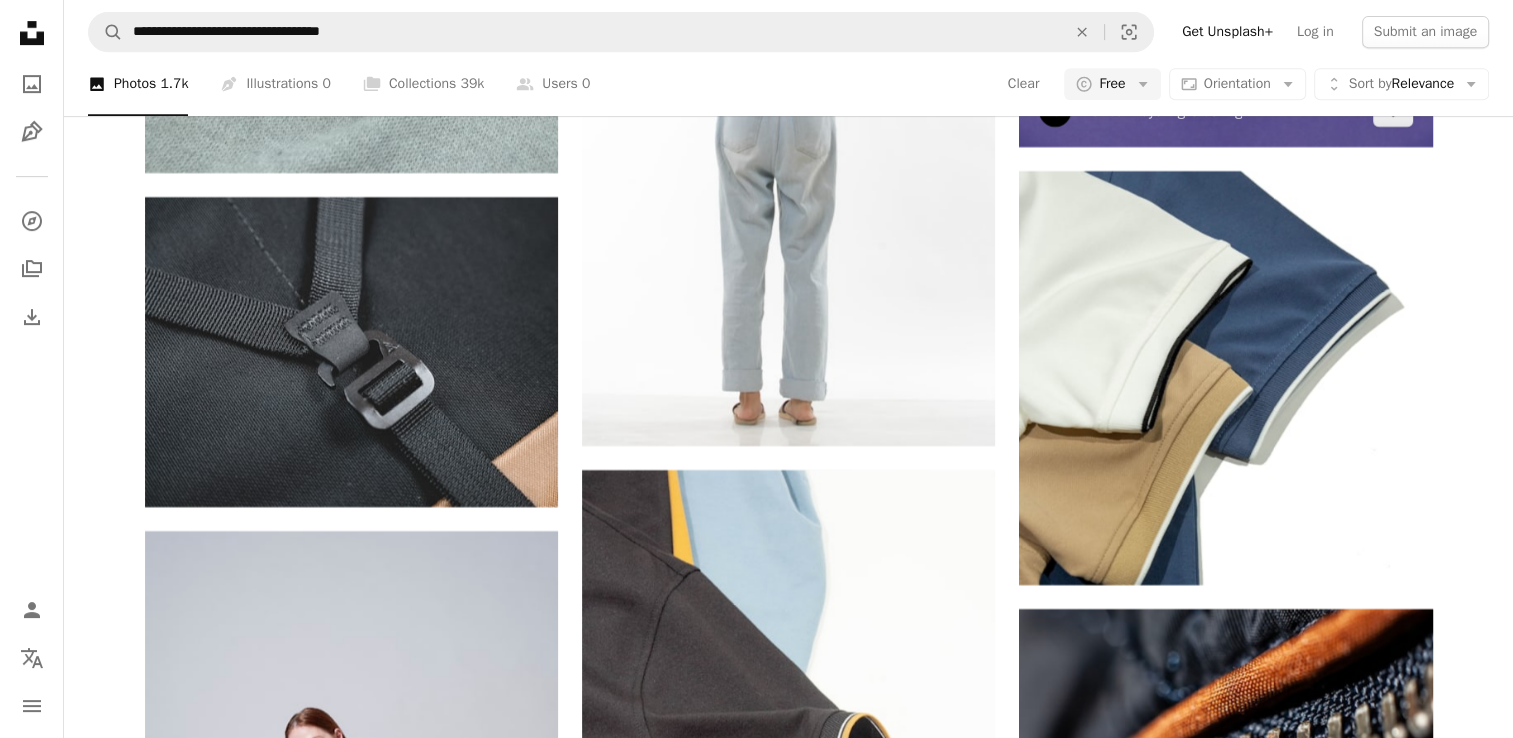 scroll, scrollTop: 23720, scrollLeft: 0, axis: vertical 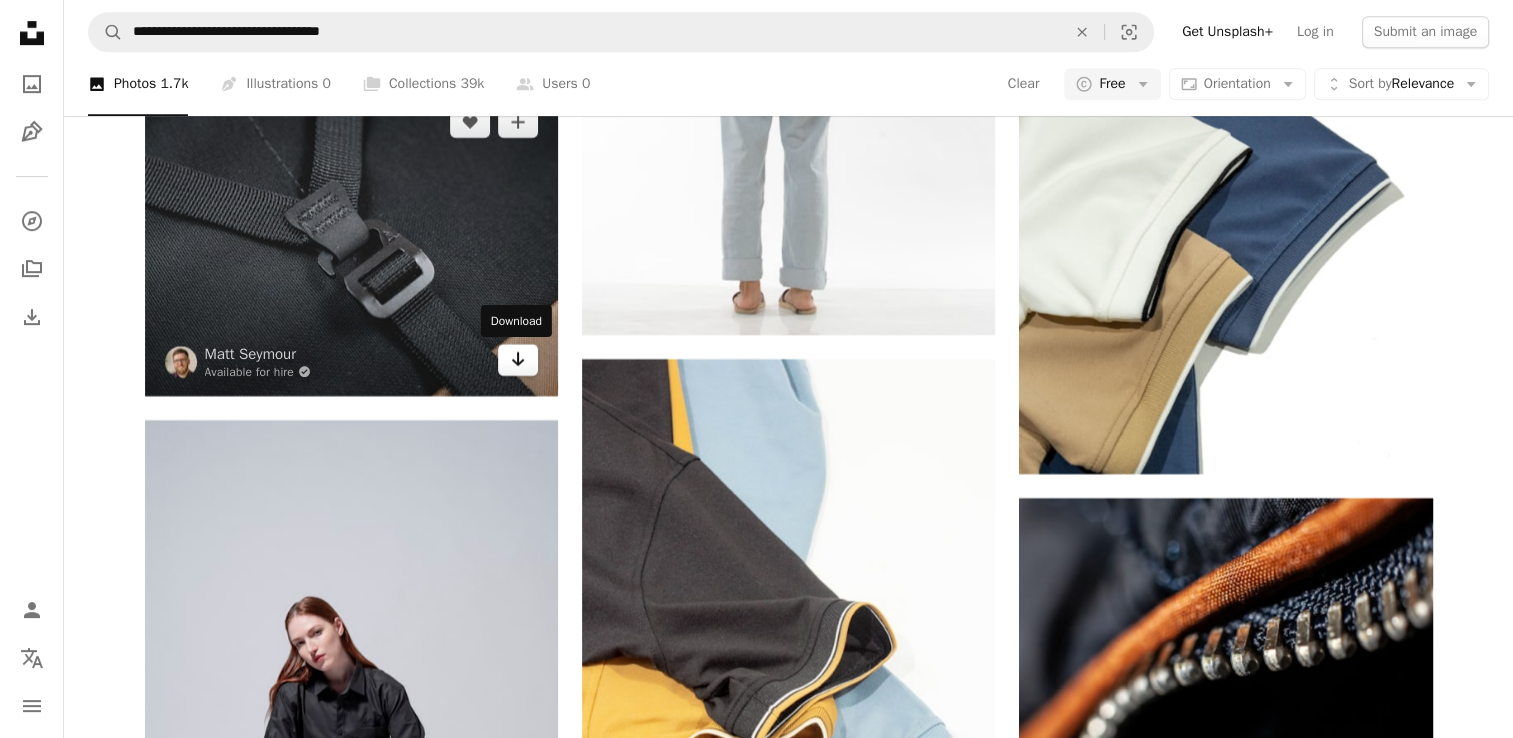 click 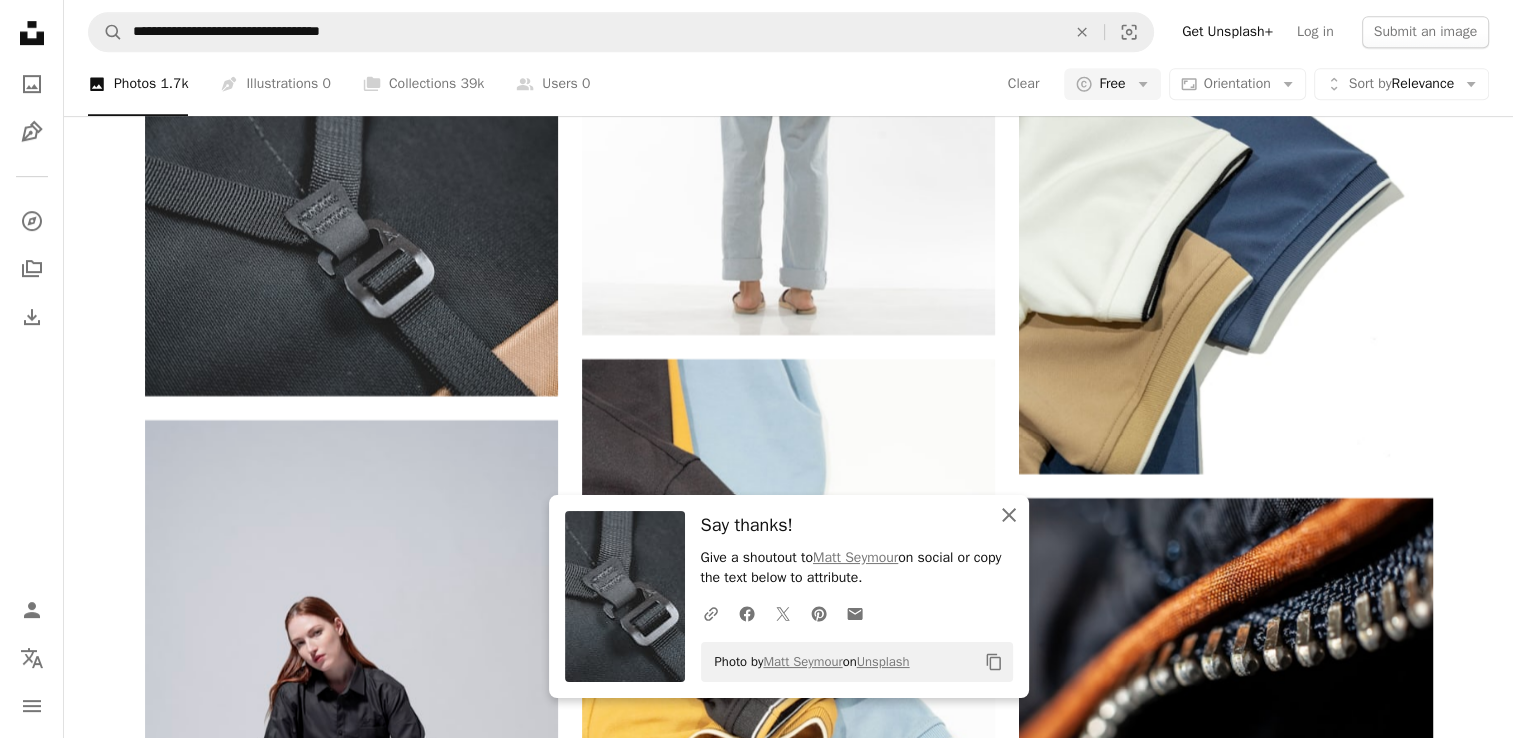 click on "An X shape" 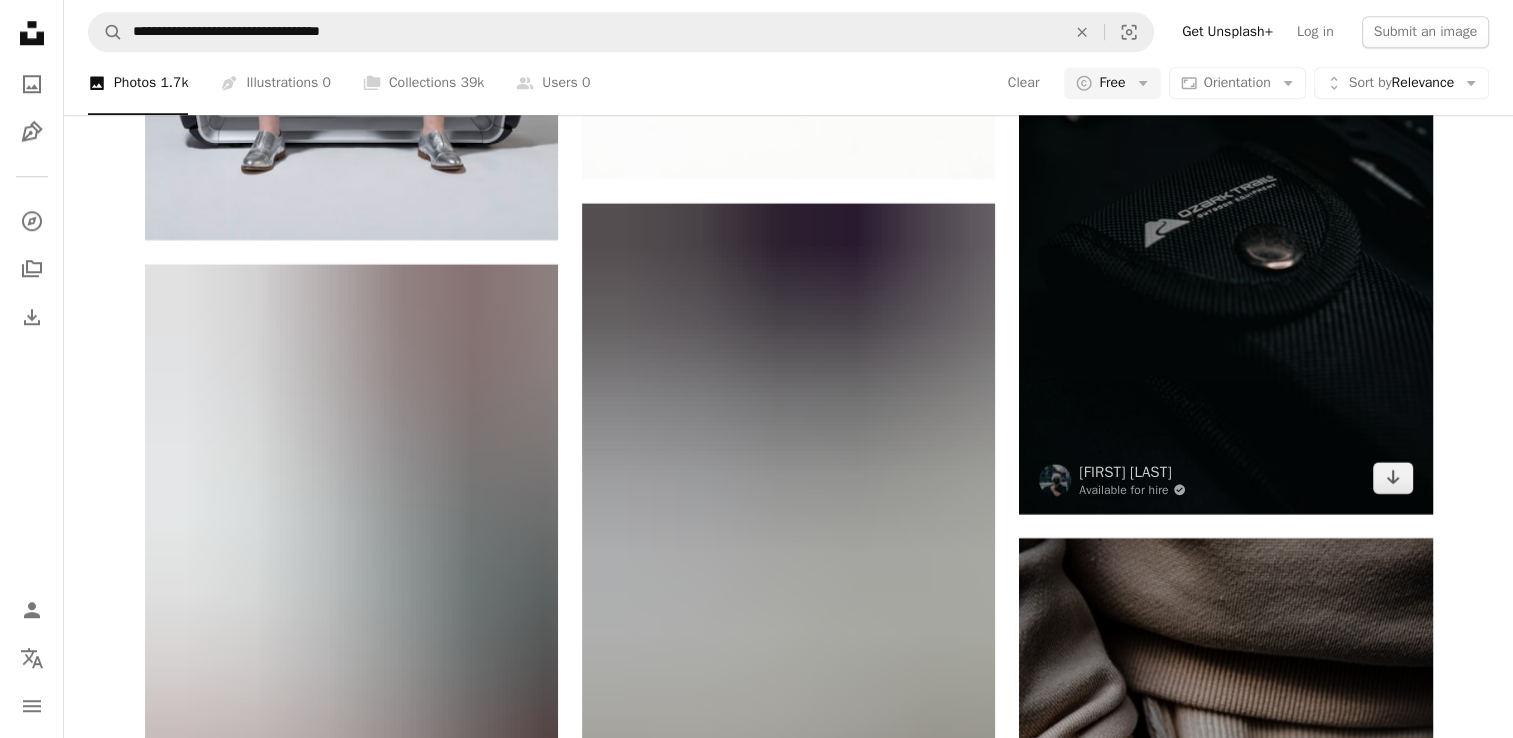 scroll, scrollTop: 24520, scrollLeft: 0, axis: vertical 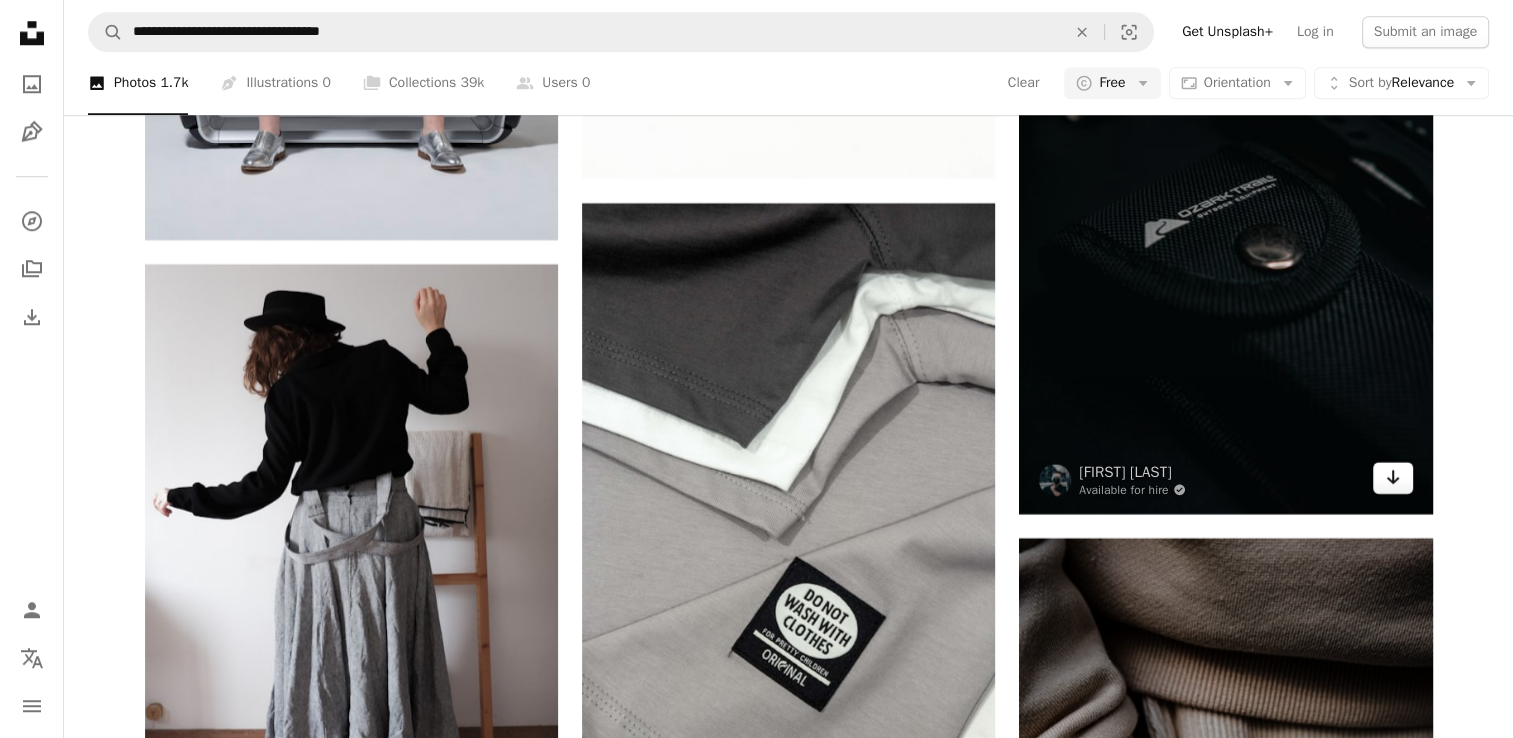 click on "Arrow pointing down" 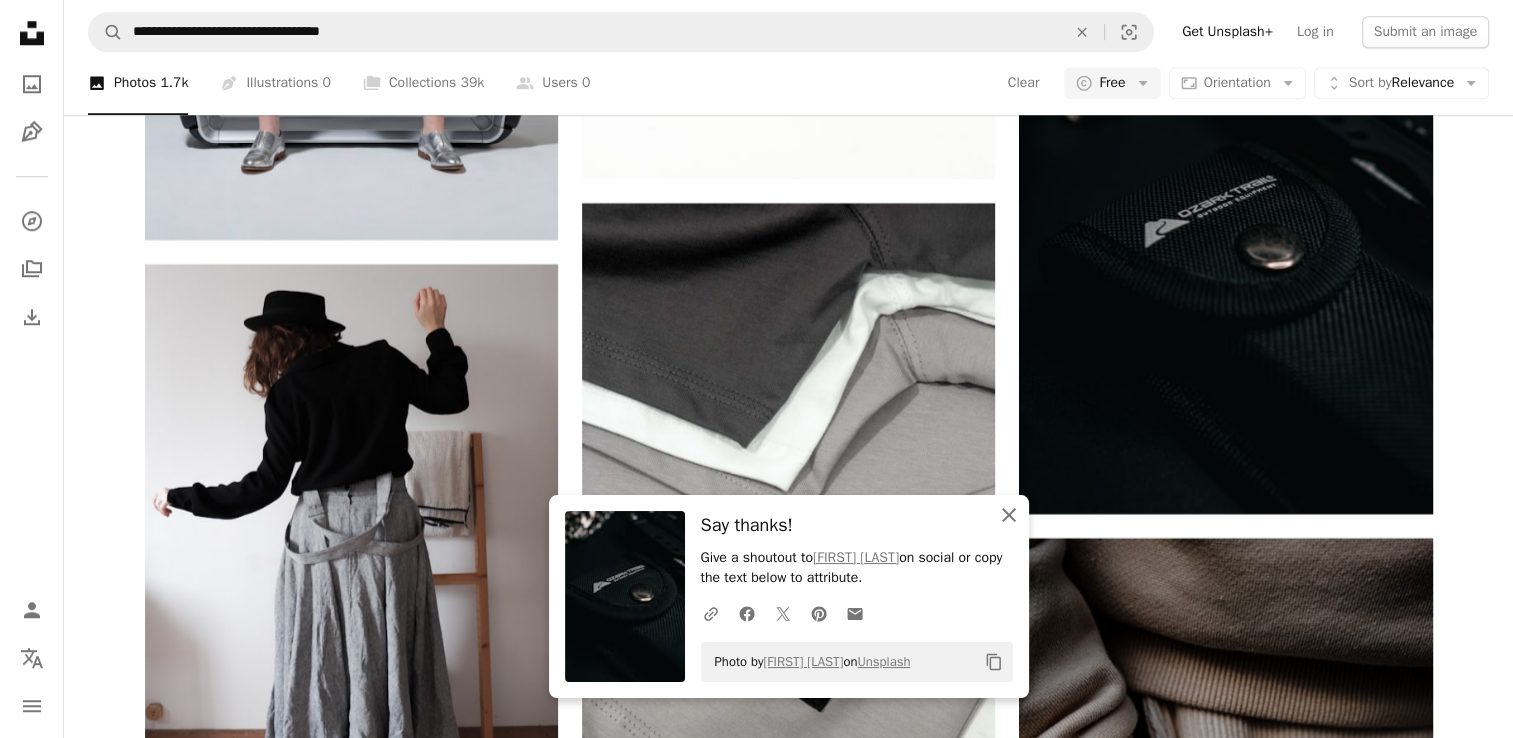 click on "An X shape" 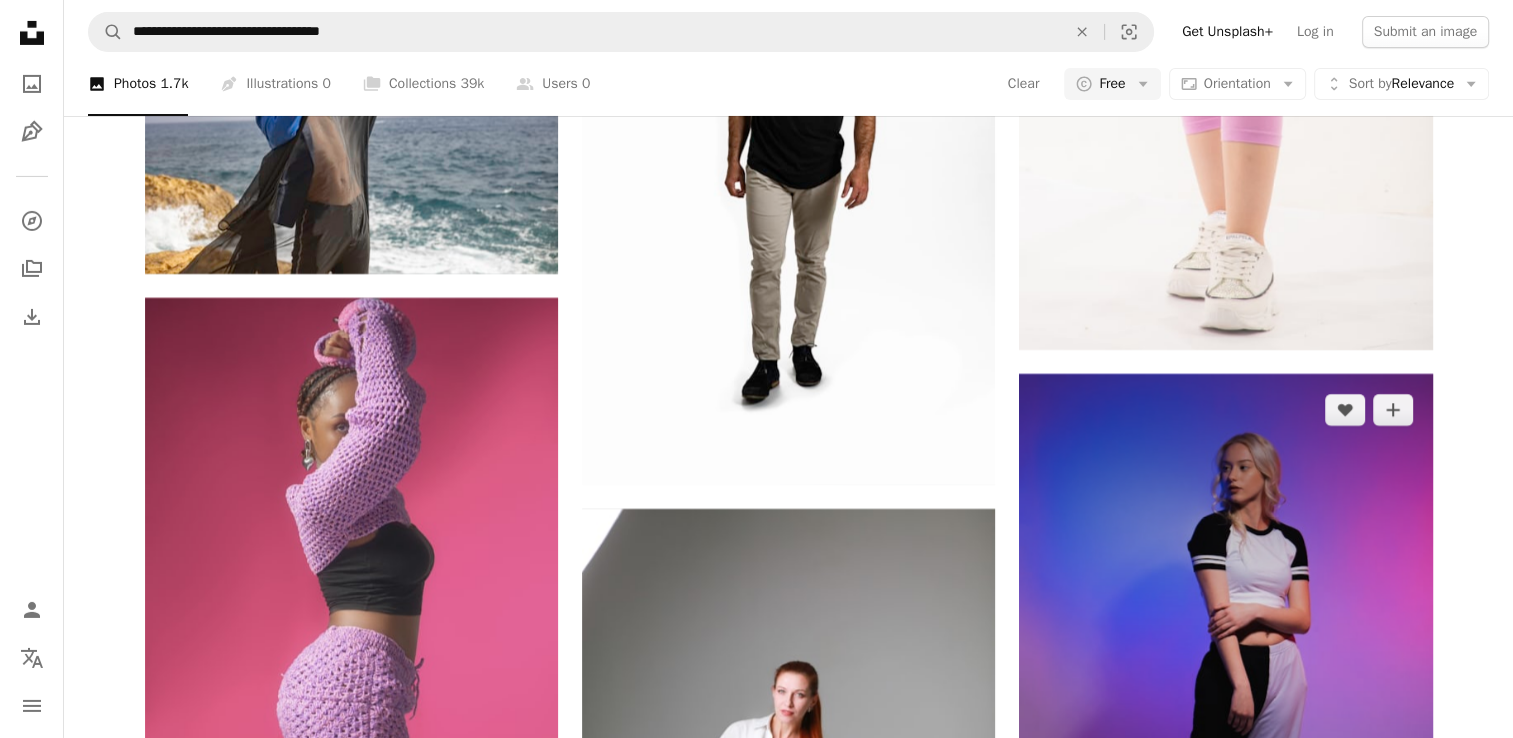 scroll, scrollTop: 30220, scrollLeft: 0, axis: vertical 